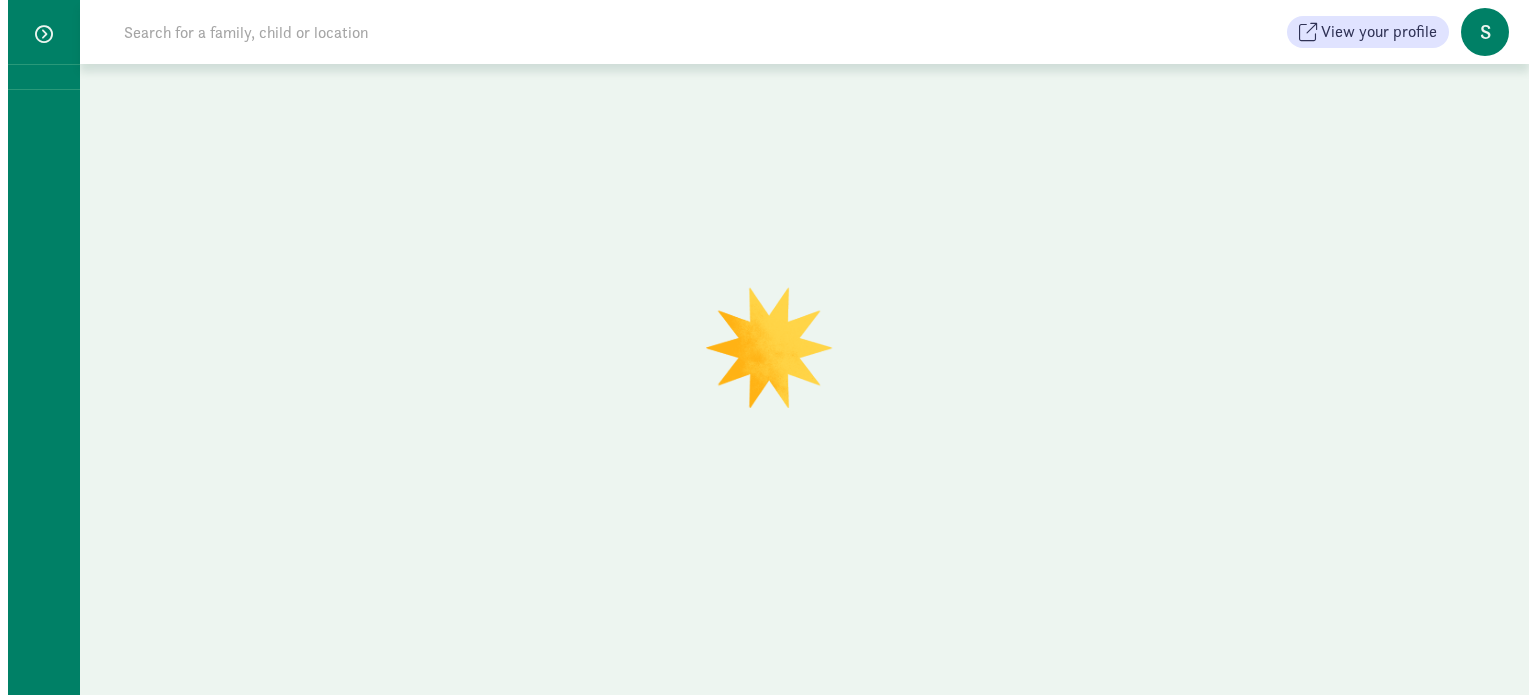 scroll, scrollTop: 0, scrollLeft: 0, axis: both 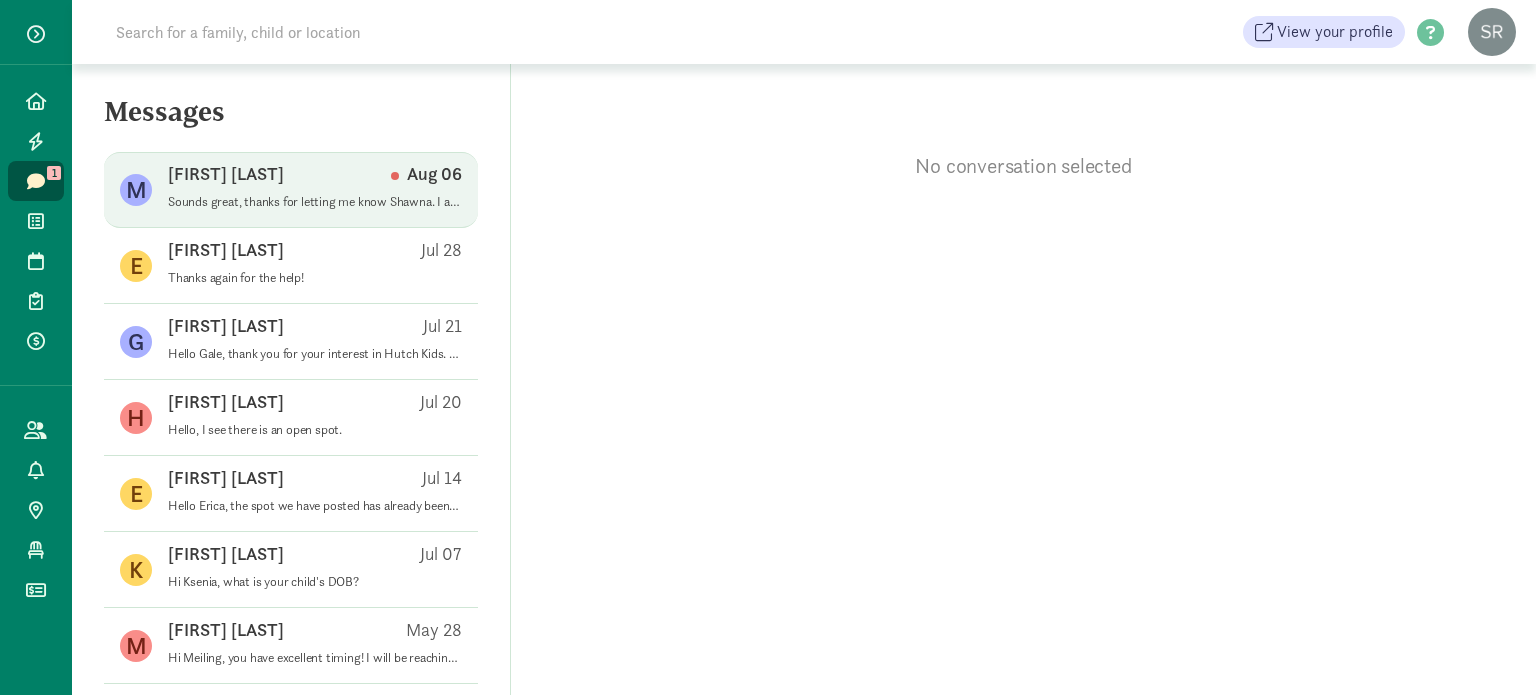 click on "[FIRST] [LAST] Aug 06" at bounding box center (315, 178) 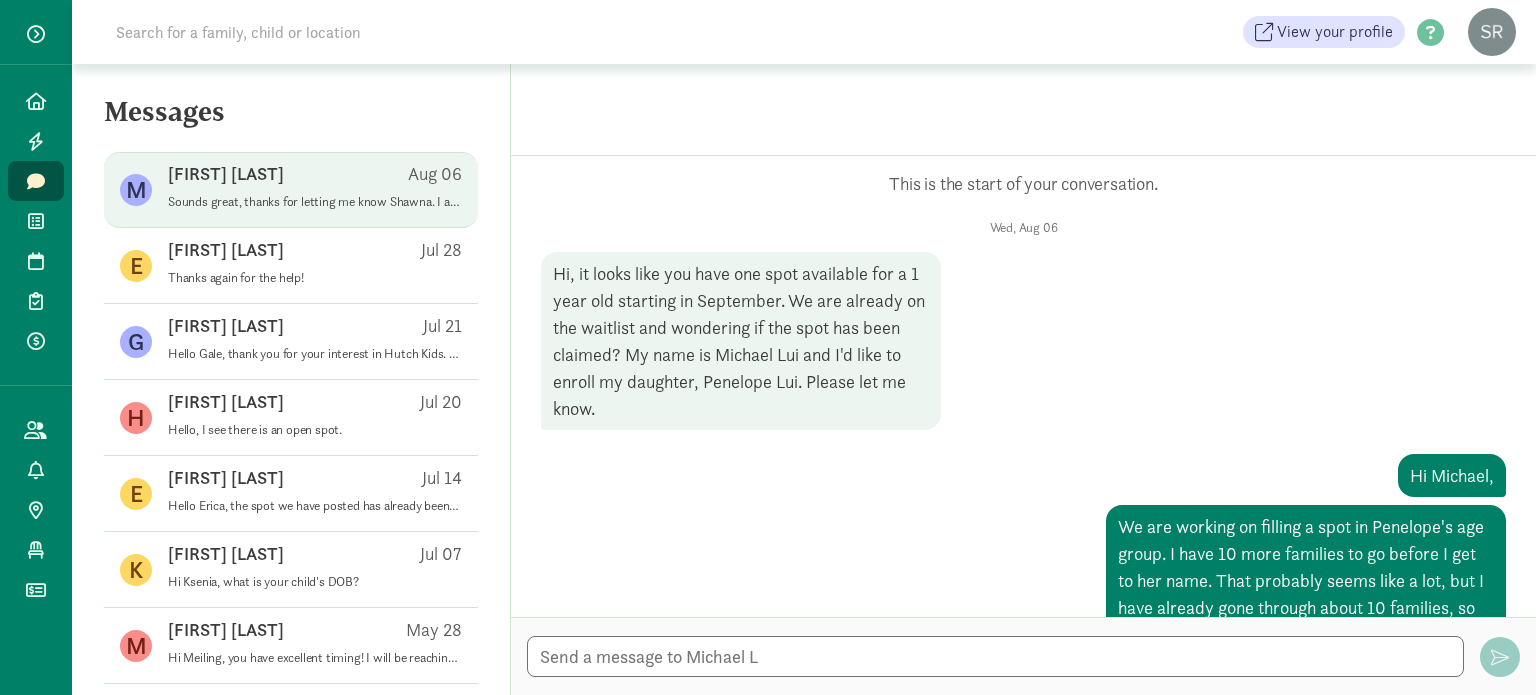 scroll, scrollTop: 264, scrollLeft: 0, axis: vertical 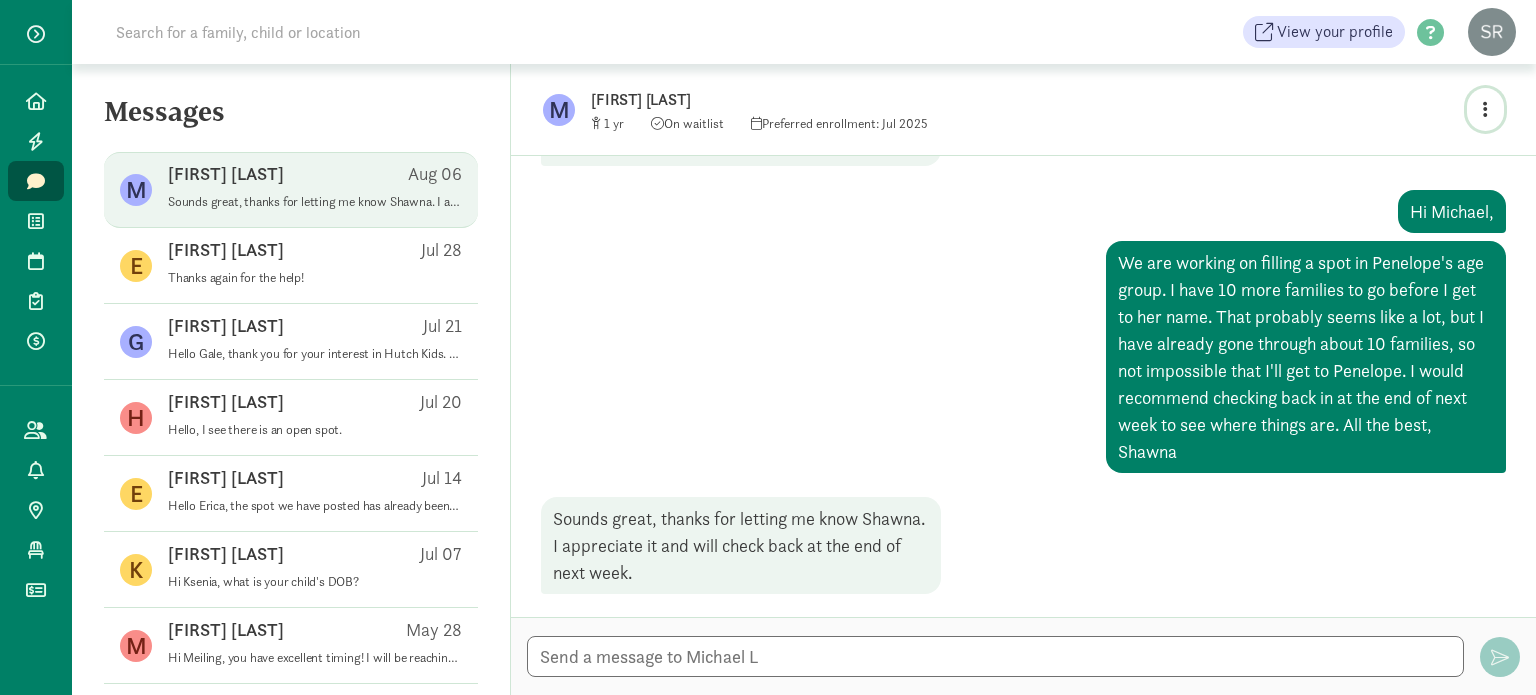 click at bounding box center (1485, 109) 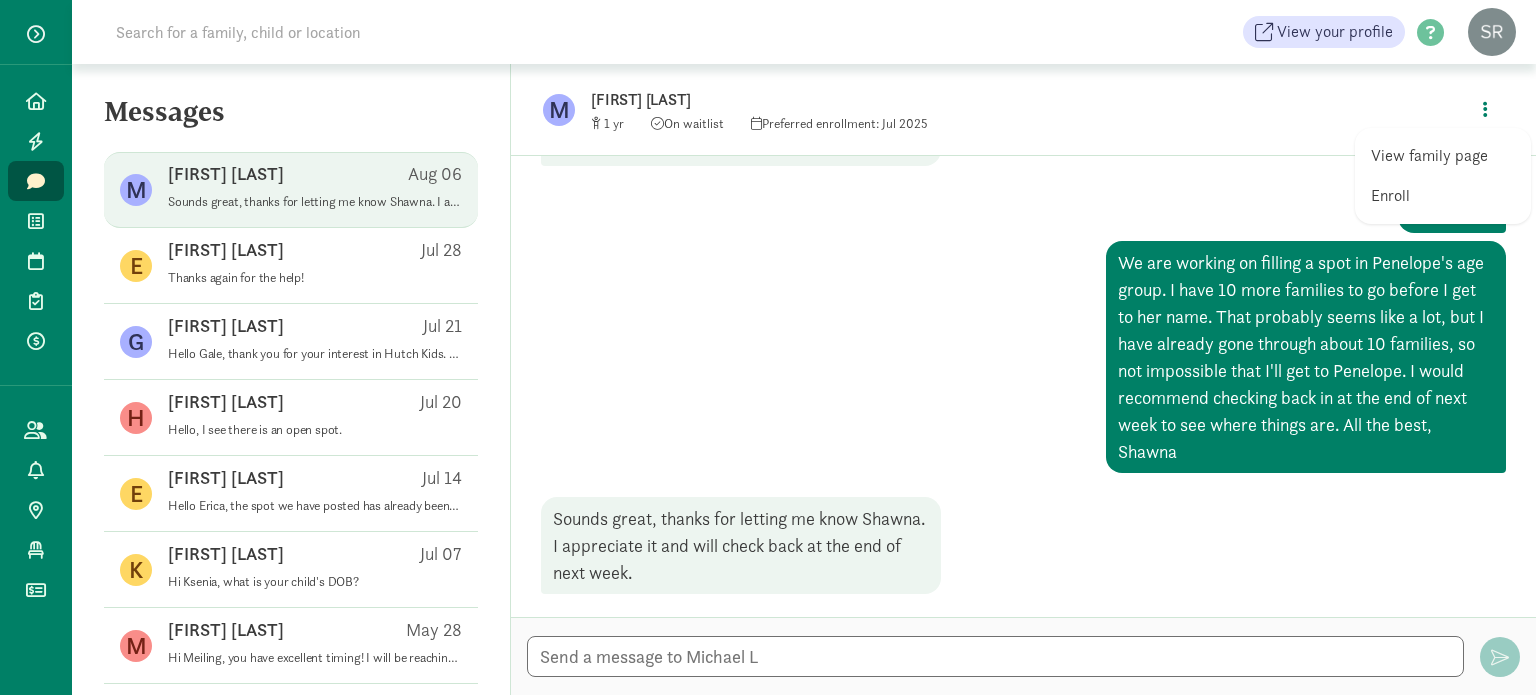 click on "View family page" at bounding box center [1443, 156] 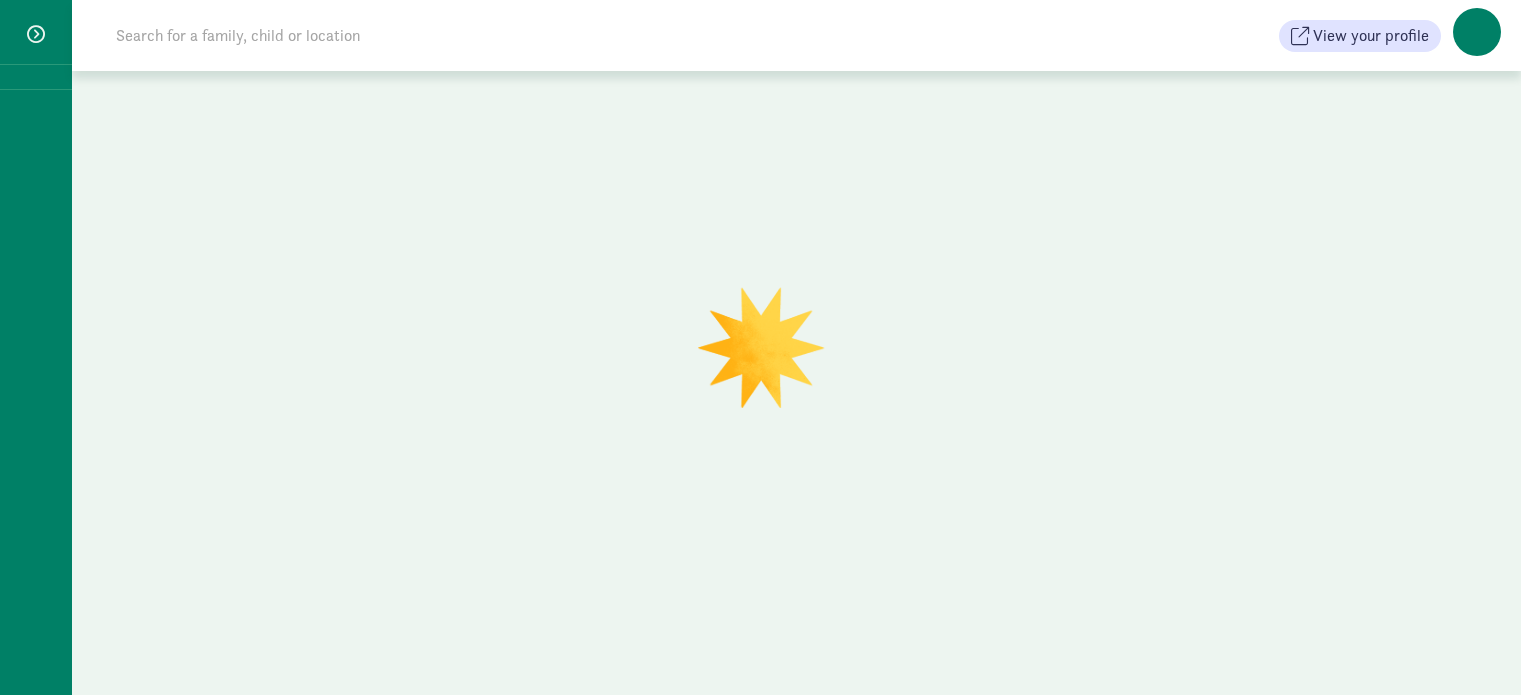 scroll, scrollTop: 0, scrollLeft: 0, axis: both 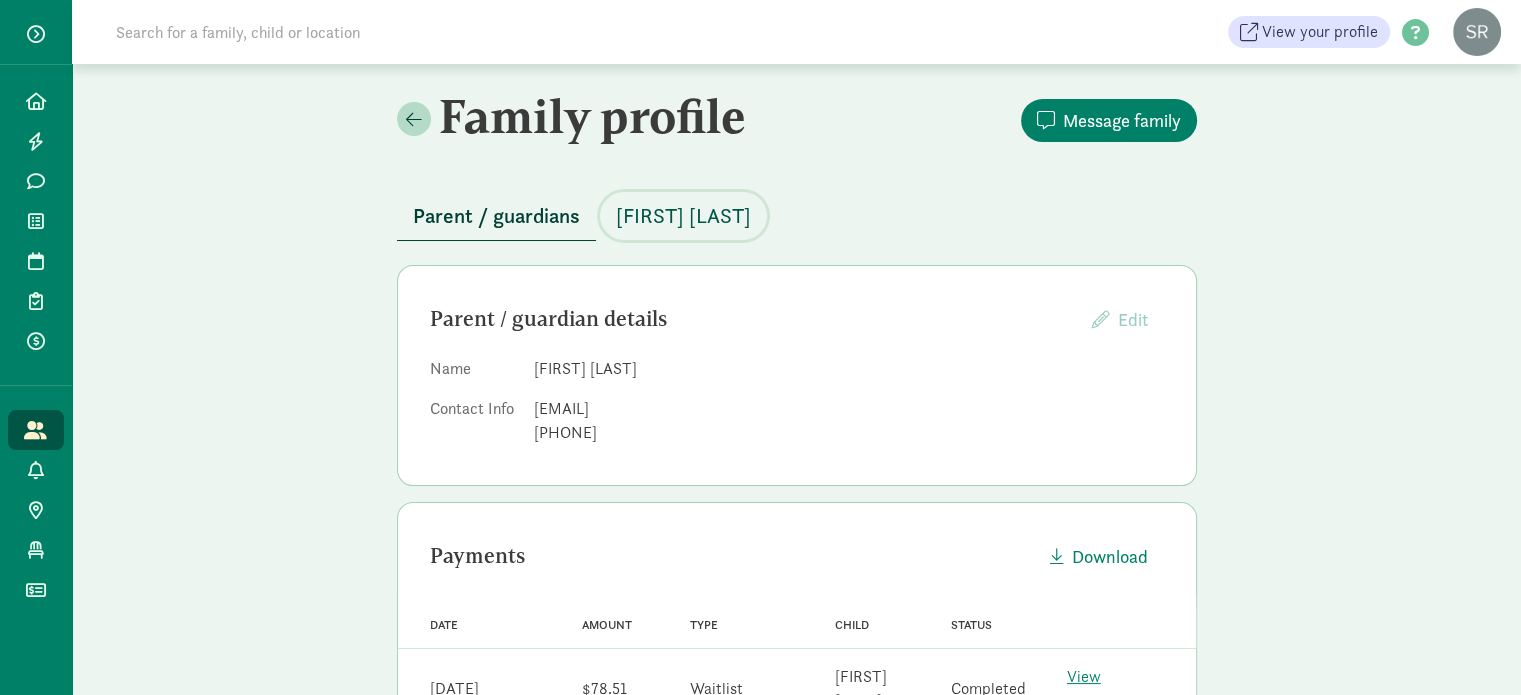 click on "[FIRST] [LAST]" at bounding box center [683, 216] 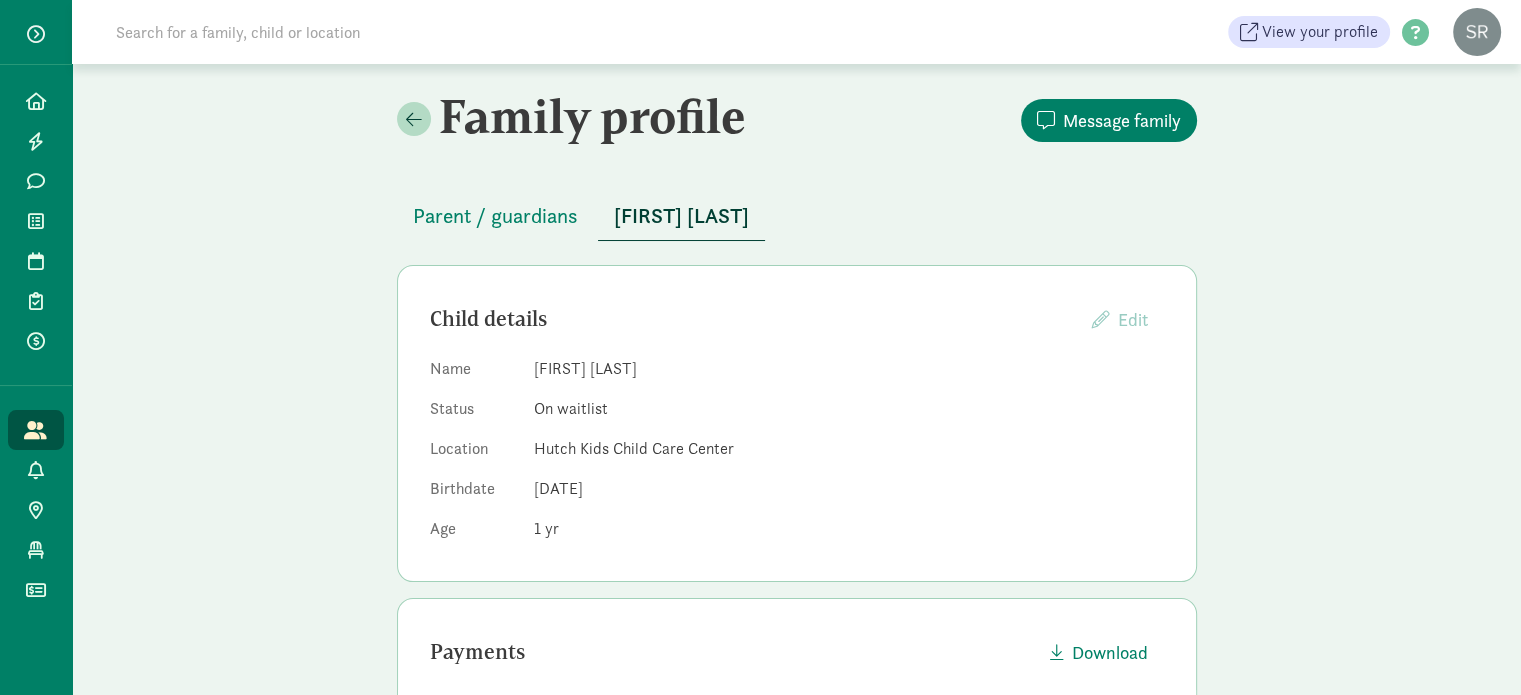 click 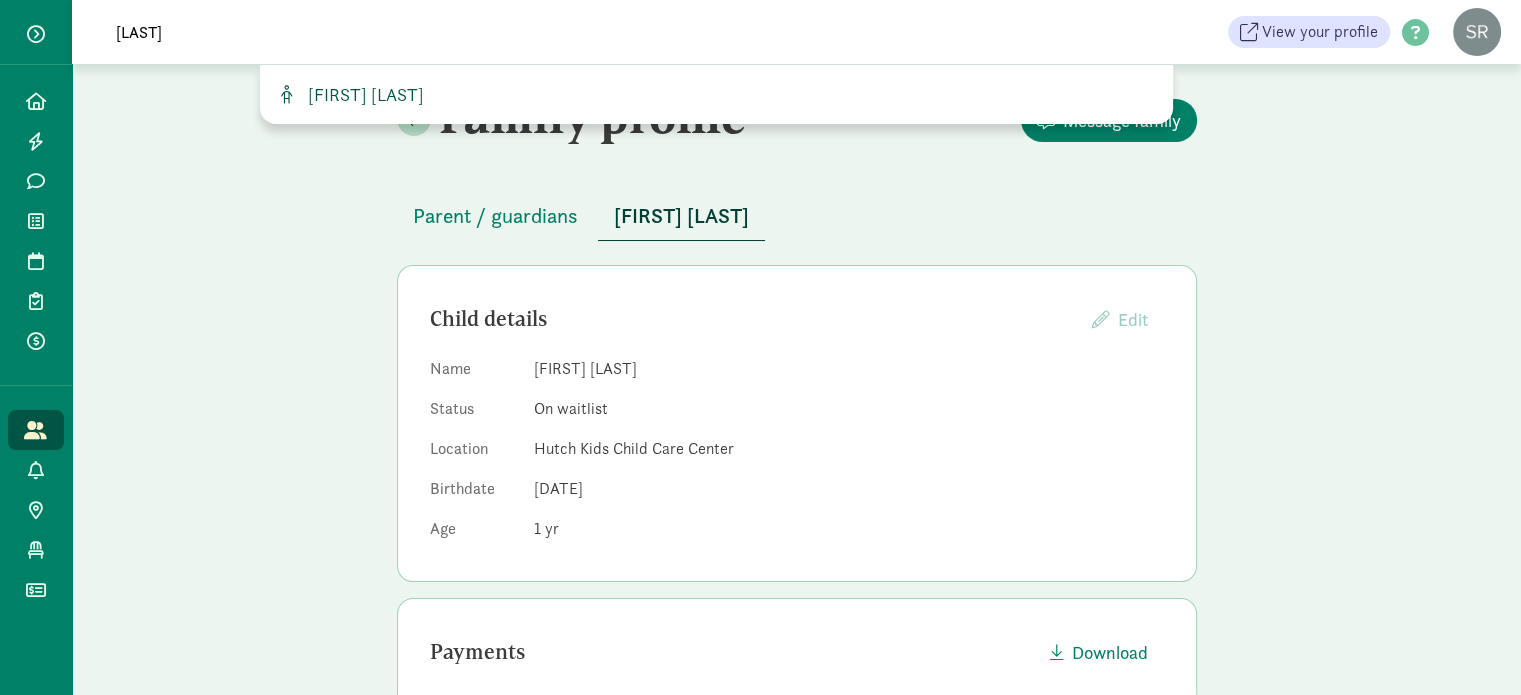 type on "[LAST]" 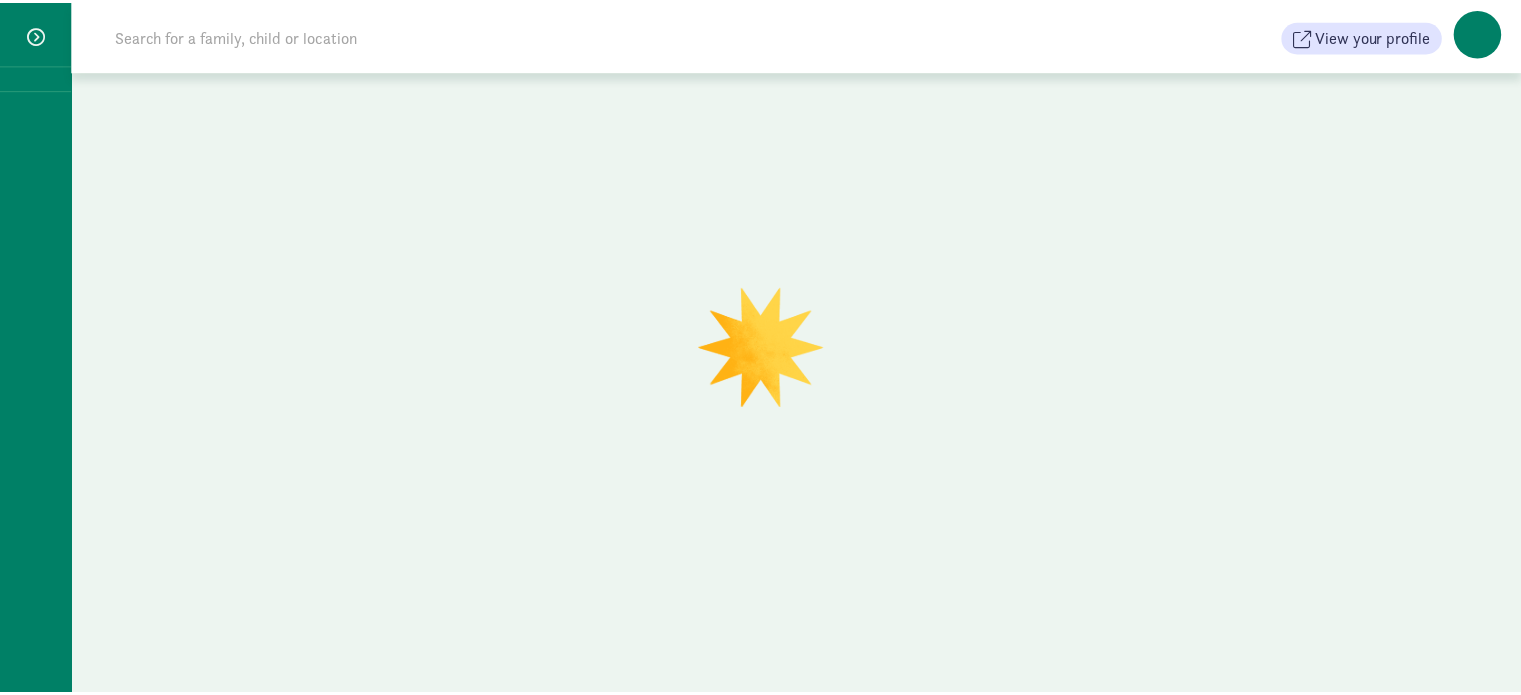 scroll, scrollTop: 0, scrollLeft: 0, axis: both 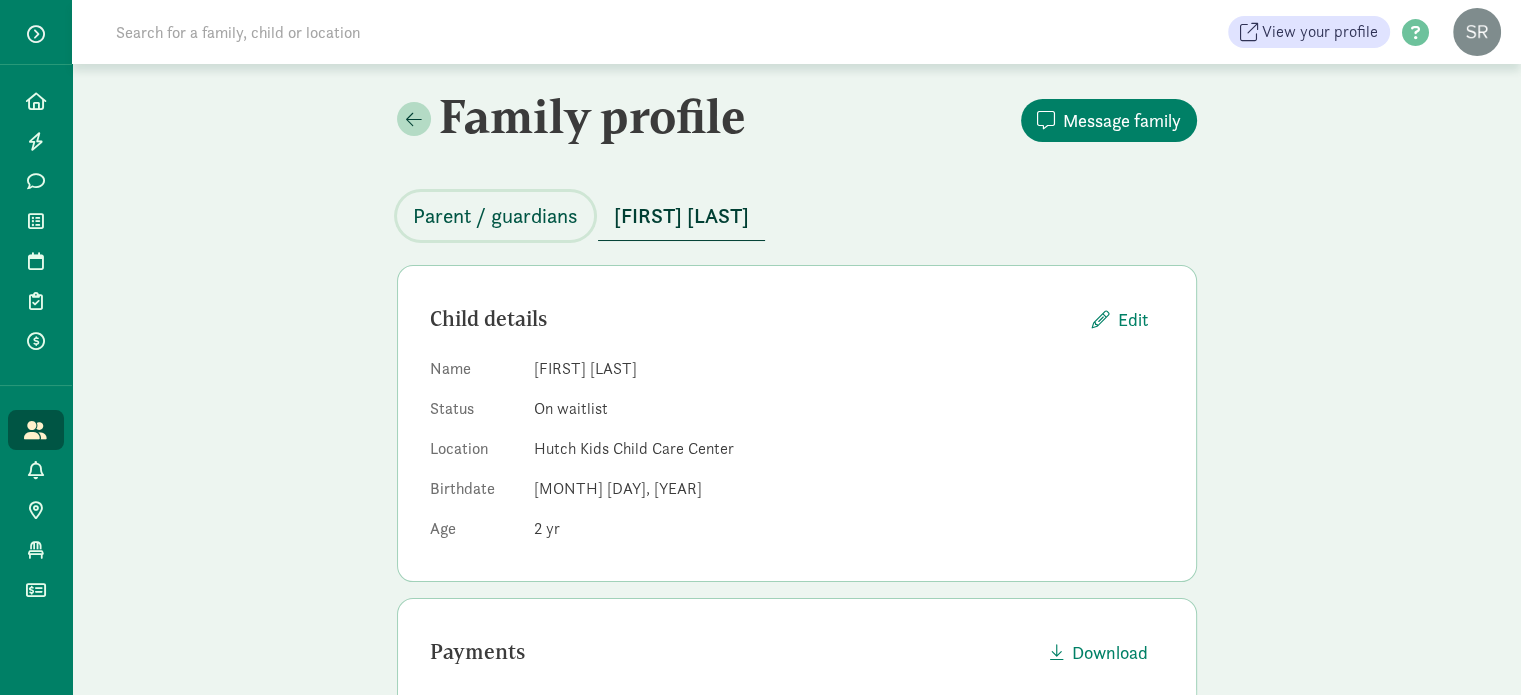 click on "Parent / guardians" at bounding box center [495, 216] 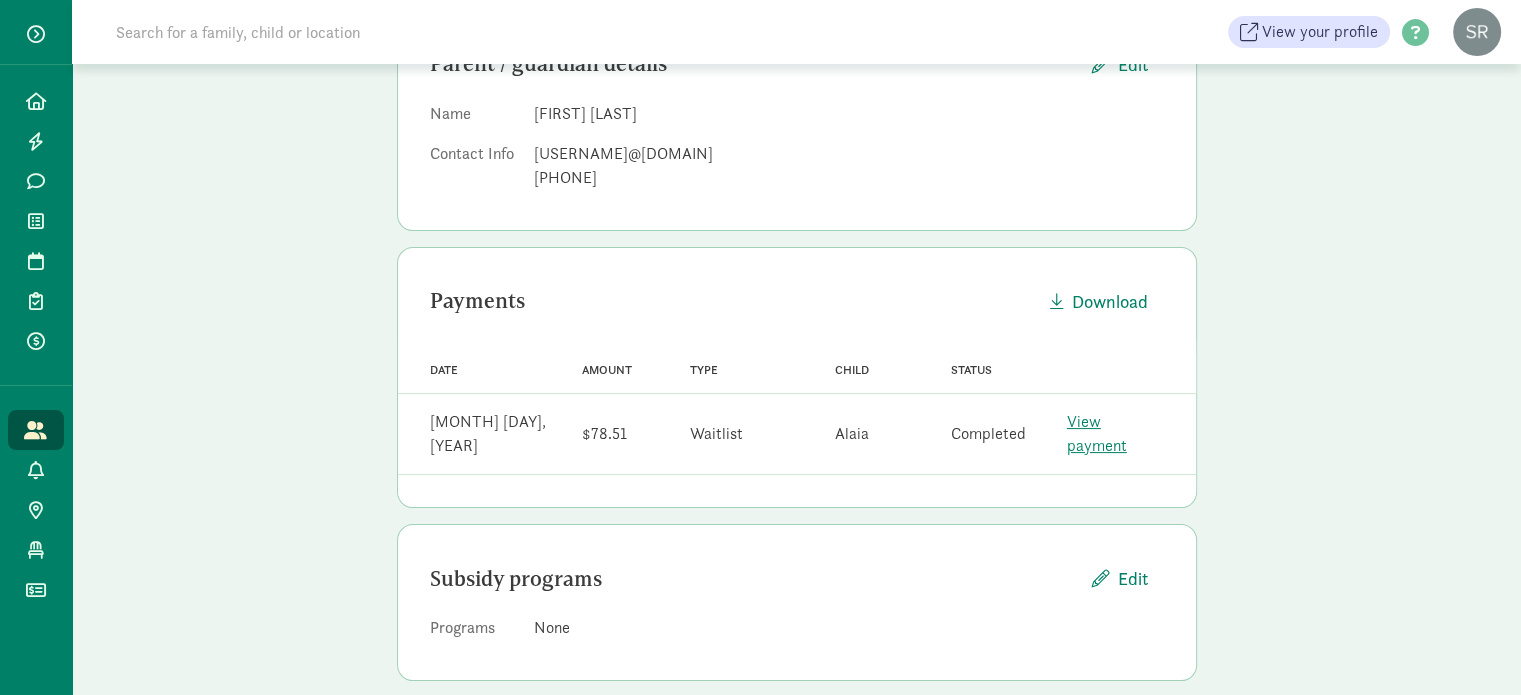 scroll, scrollTop: 155, scrollLeft: 0, axis: vertical 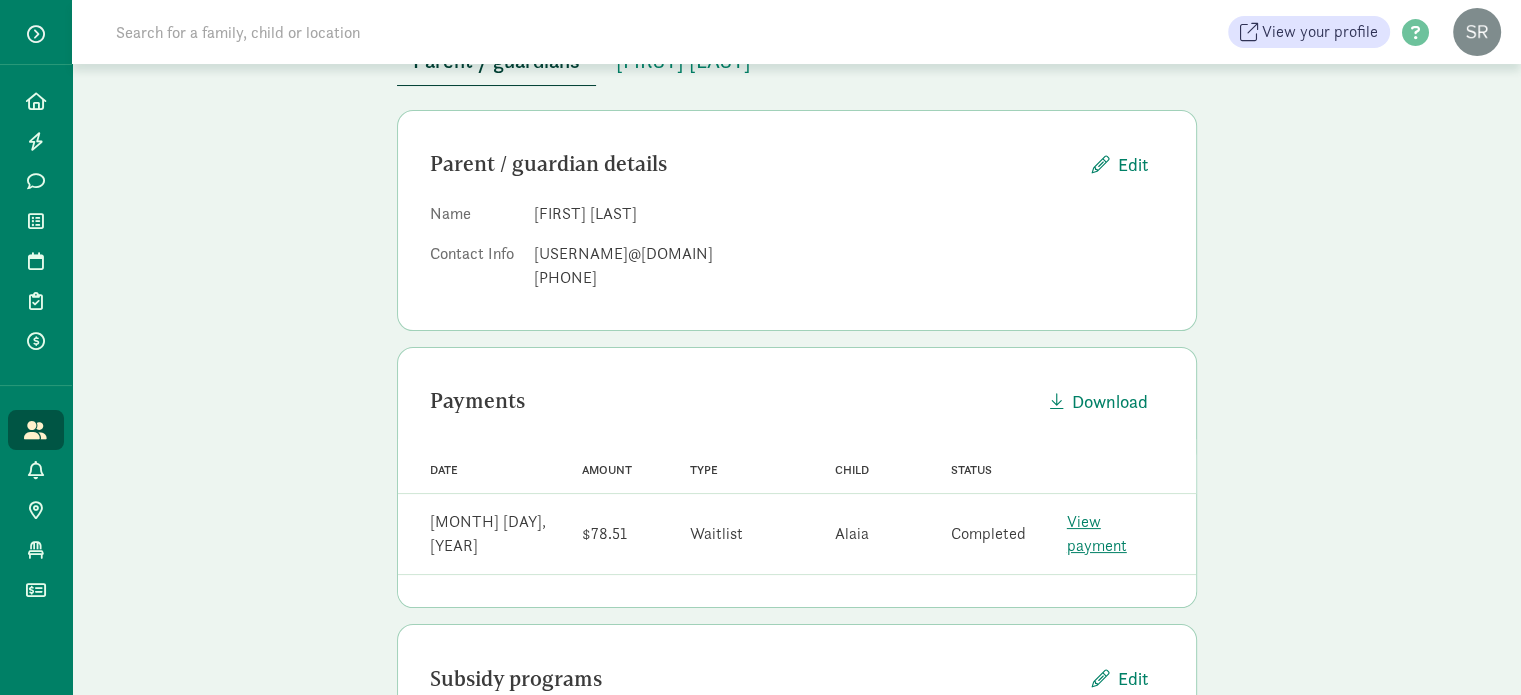 click on "[USERNAME]@[DOMAIN]" at bounding box center [849, 254] 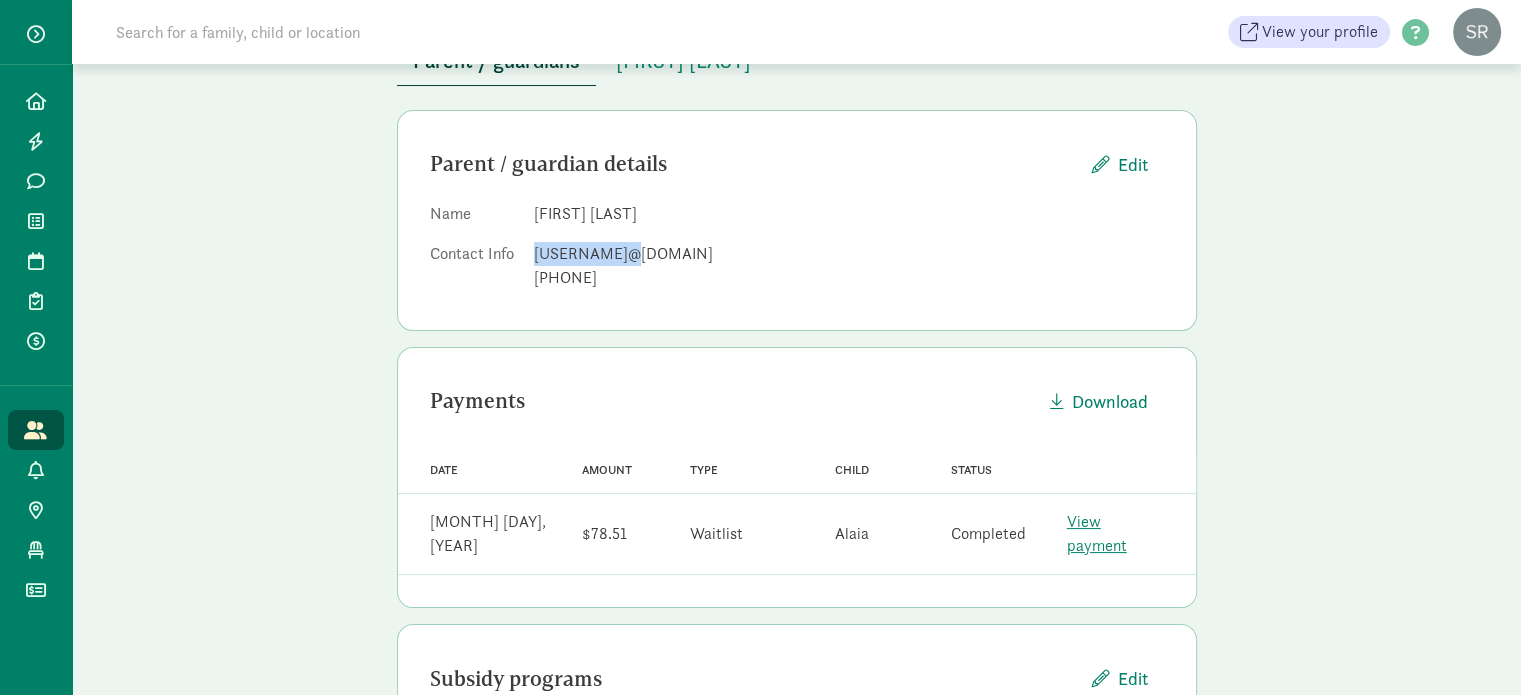 click on "[USERNAME]@[DOMAIN]" at bounding box center (849, 254) 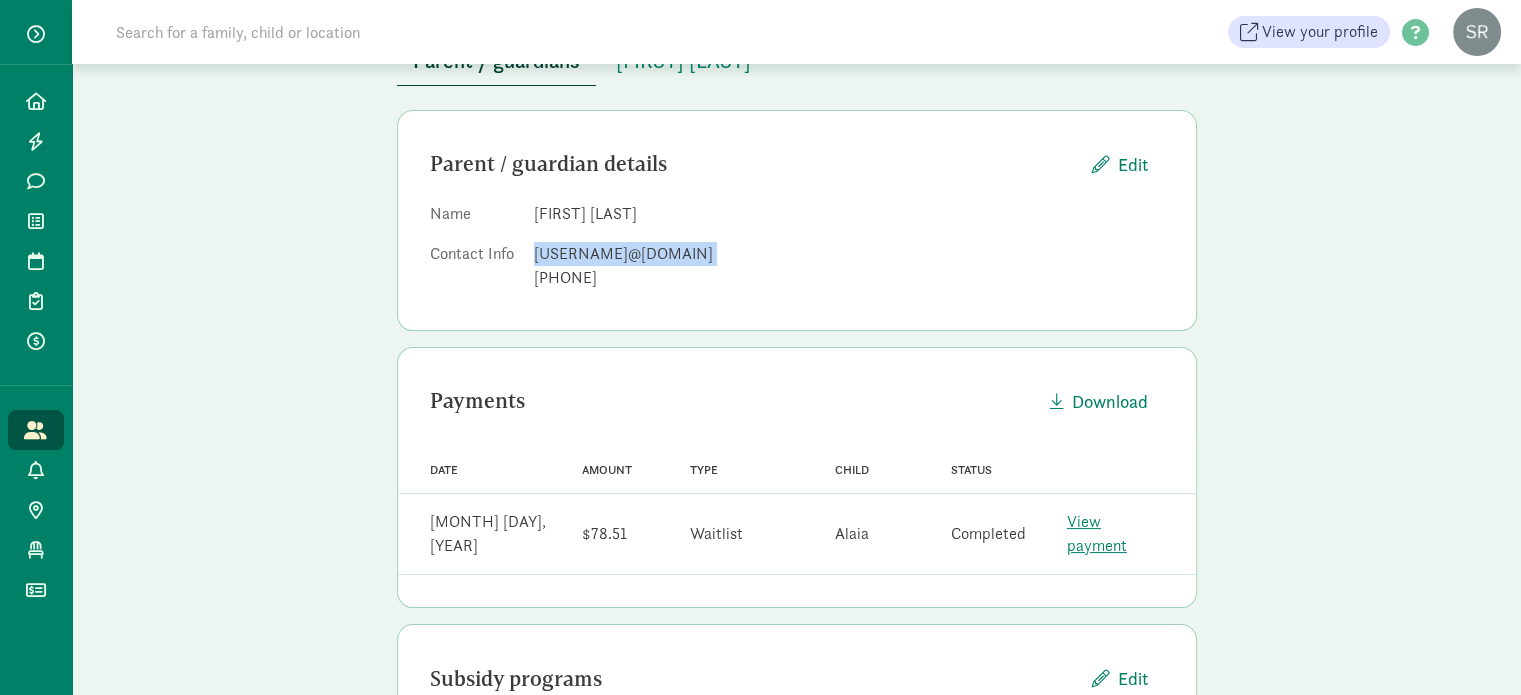 click on "[USERNAME]@[DOMAIN]" at bounding box center [849, 254] 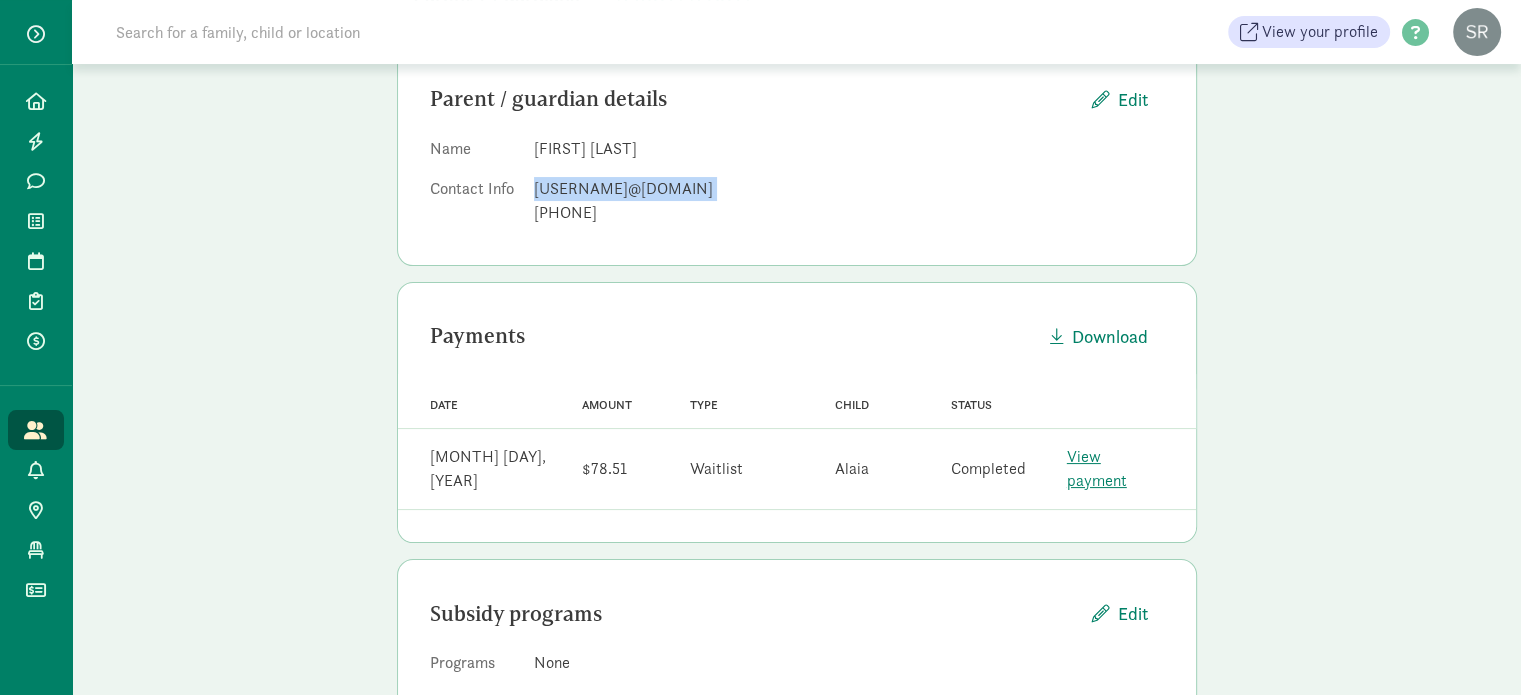 scroll, scrollTop: 255, scrollLeft: 0, axis: vertical 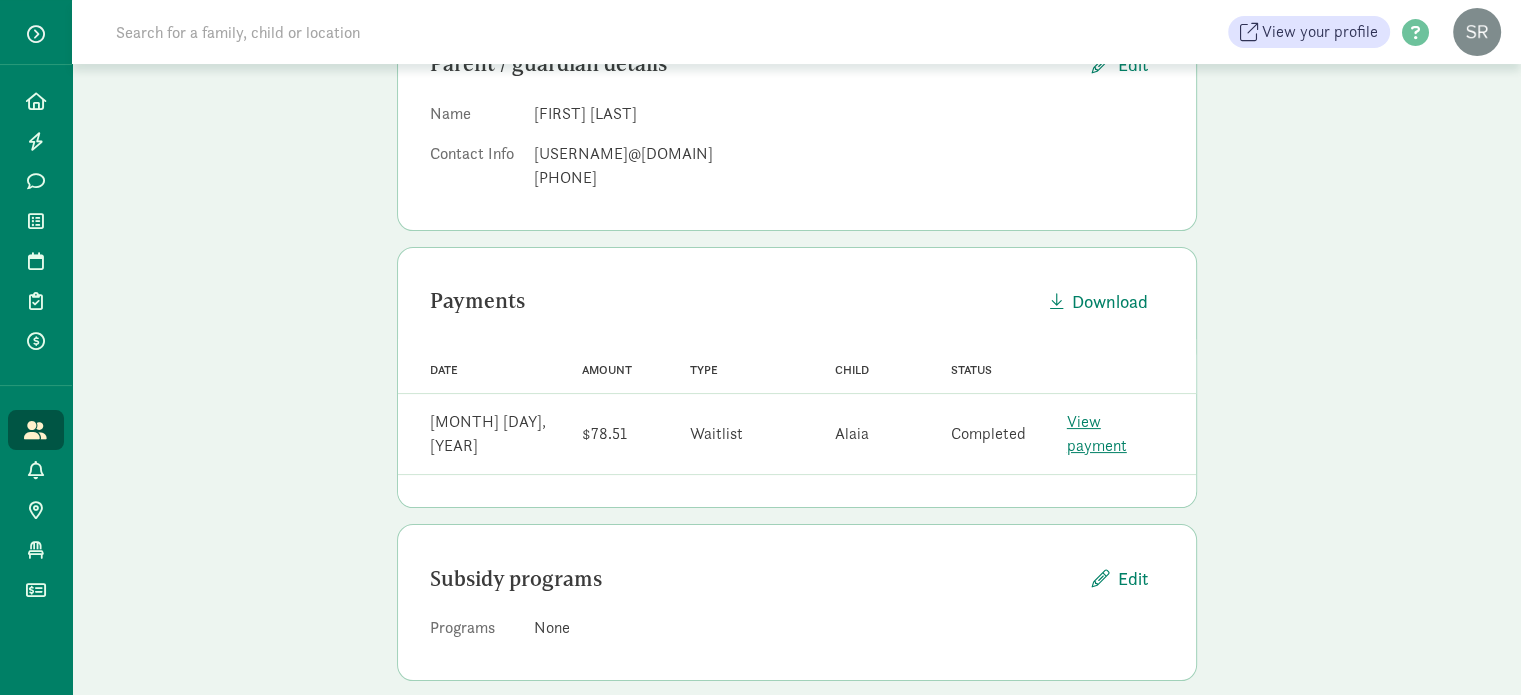 click on "Rei Tao" at bounding box center (849, 114) 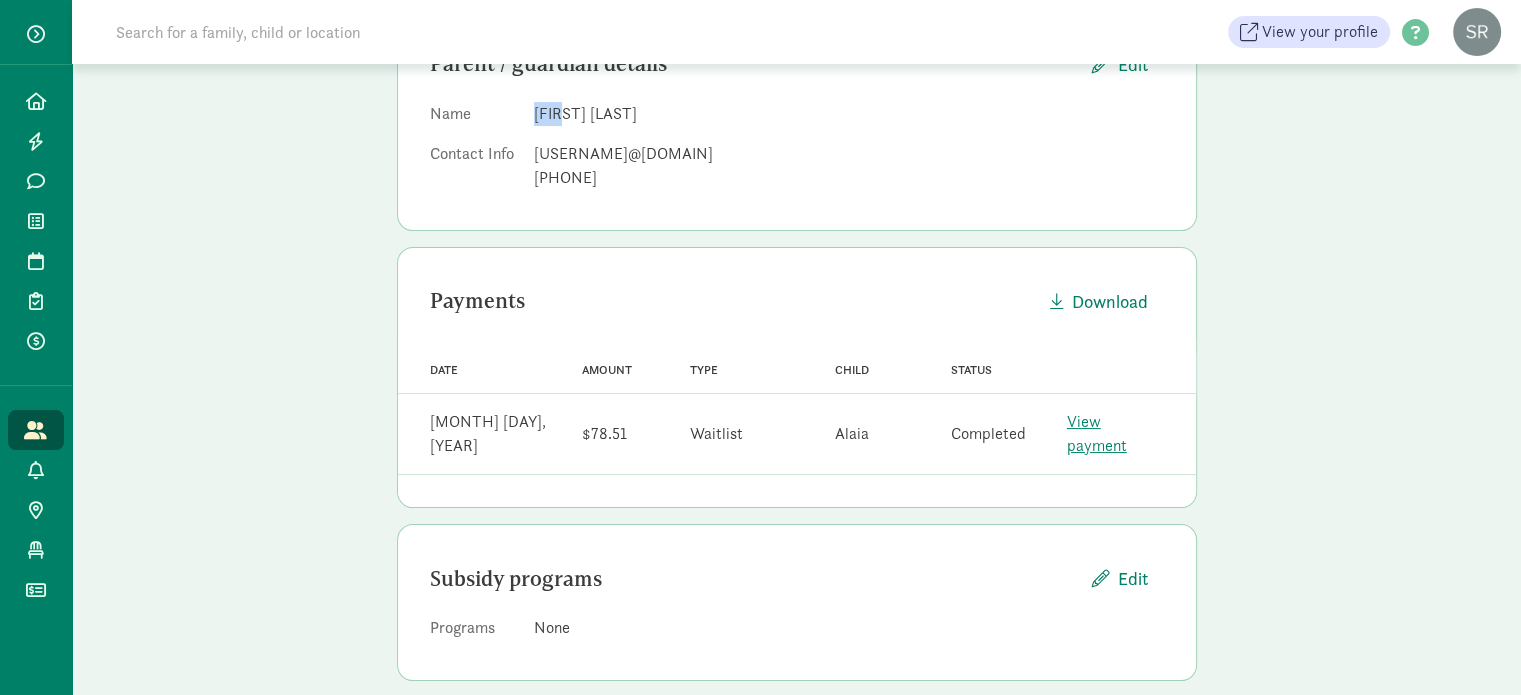 click on "Rei Tao" at bounding box center (849, 114) 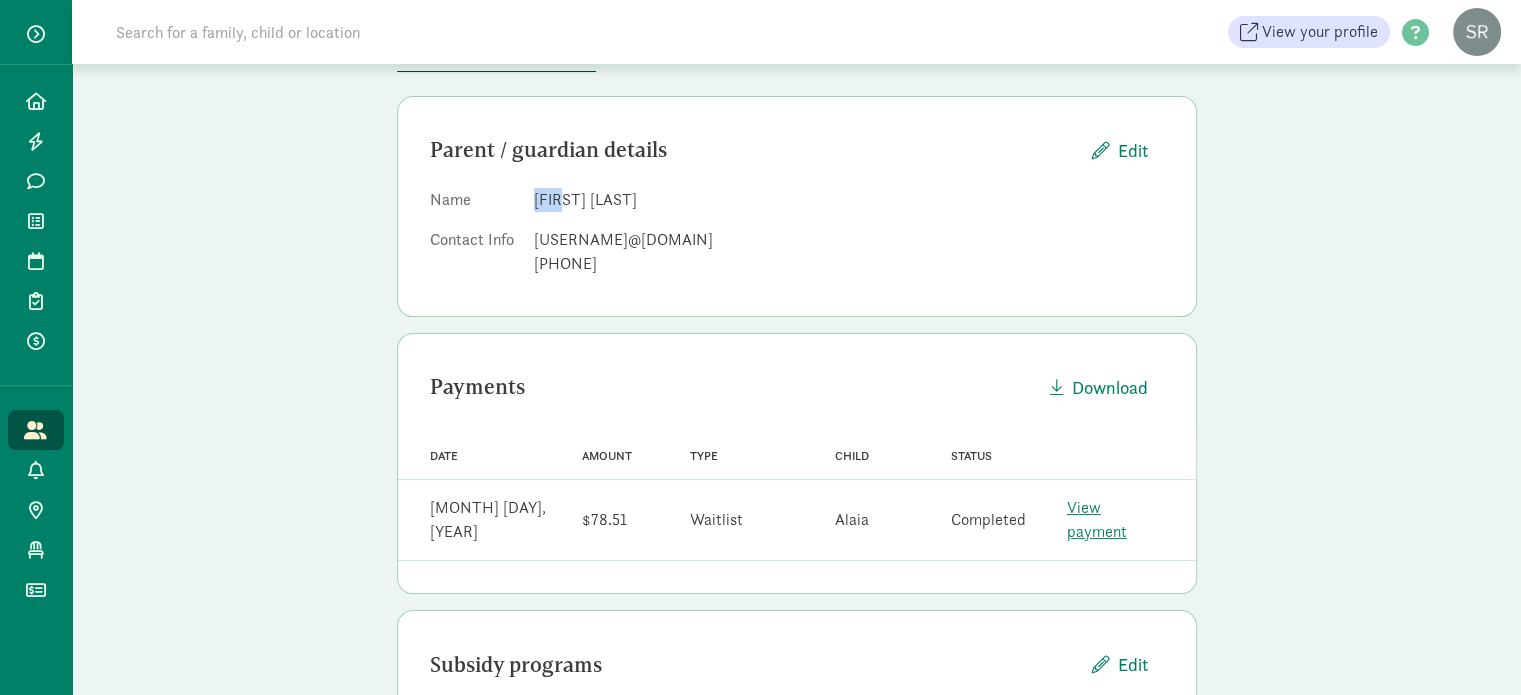scroll, scrollTop: 0, scrollLeft: 0, axis: both 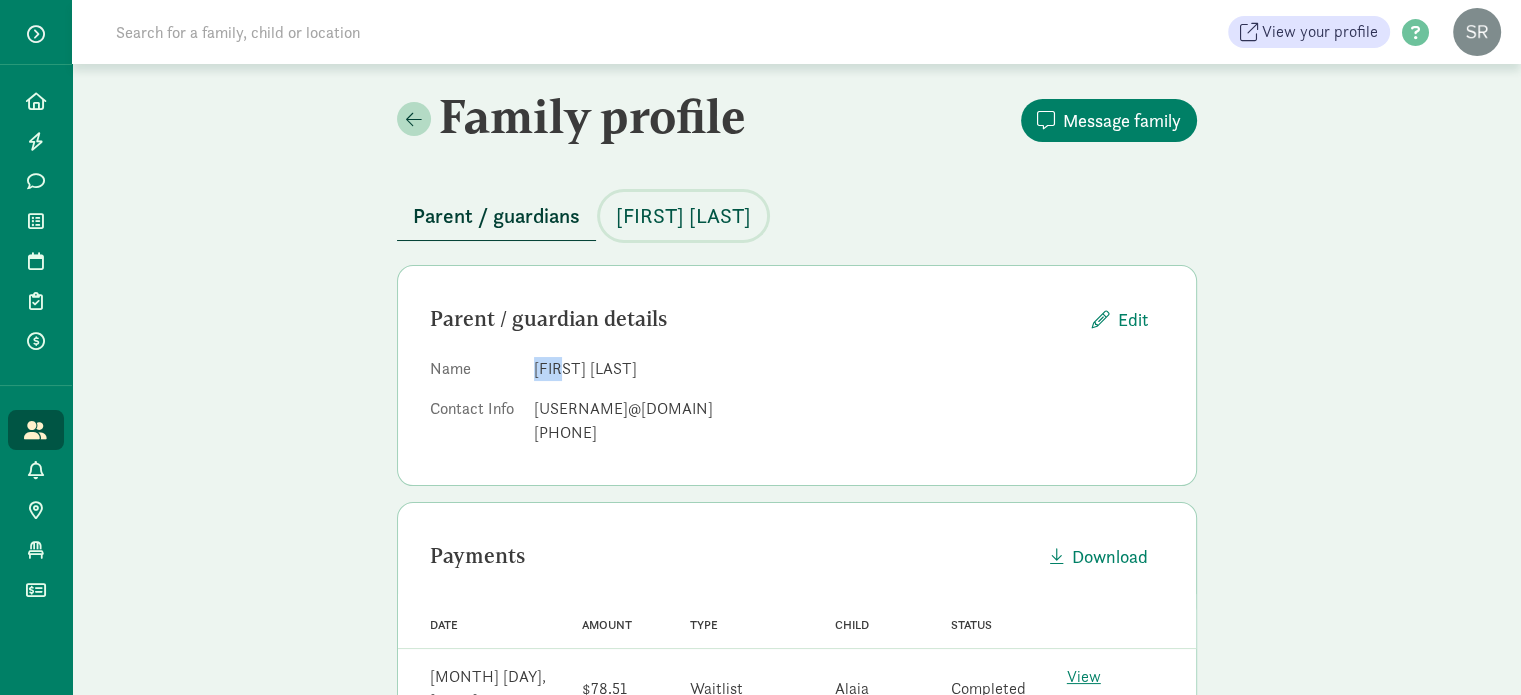 click on "Alaia Dadkhah" at bounding box center (683, 216) 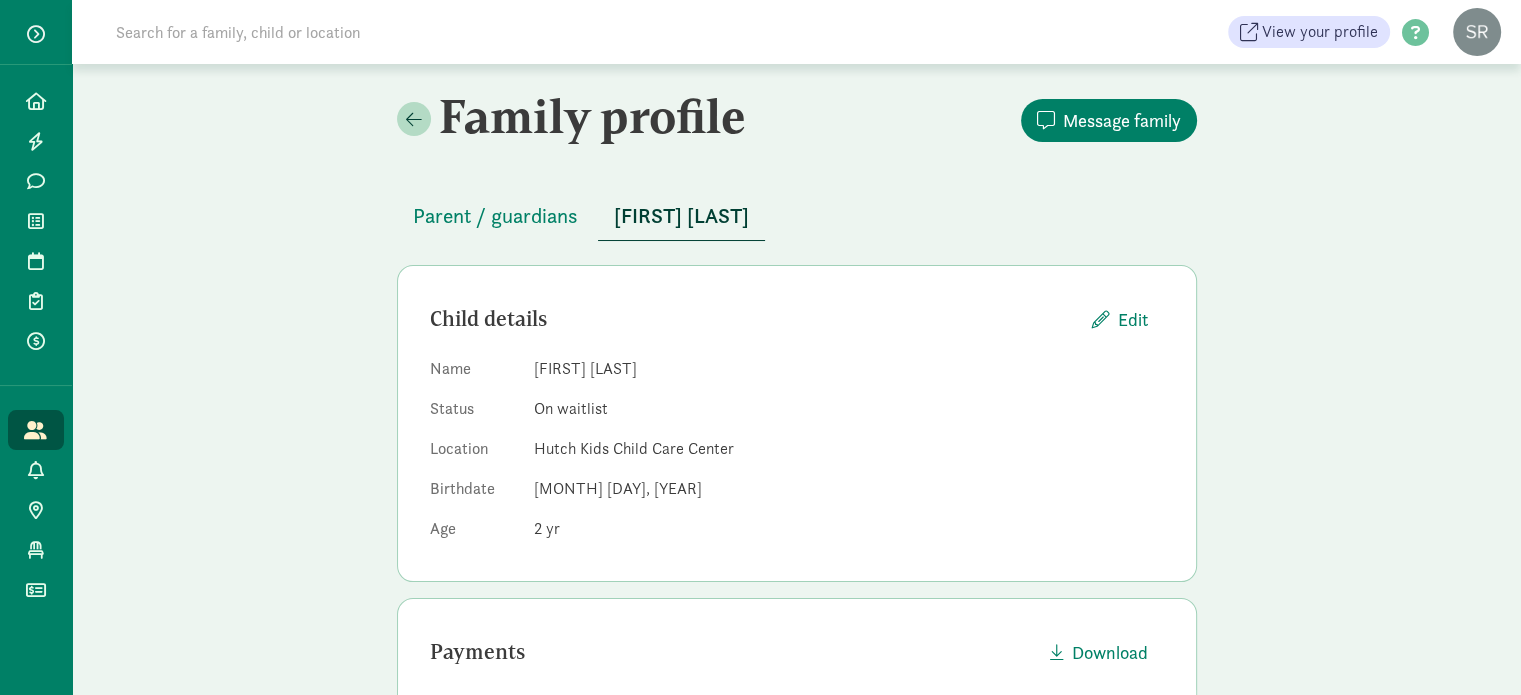 click on "Alaia Dadkhah" at bounding box center (849, 369) 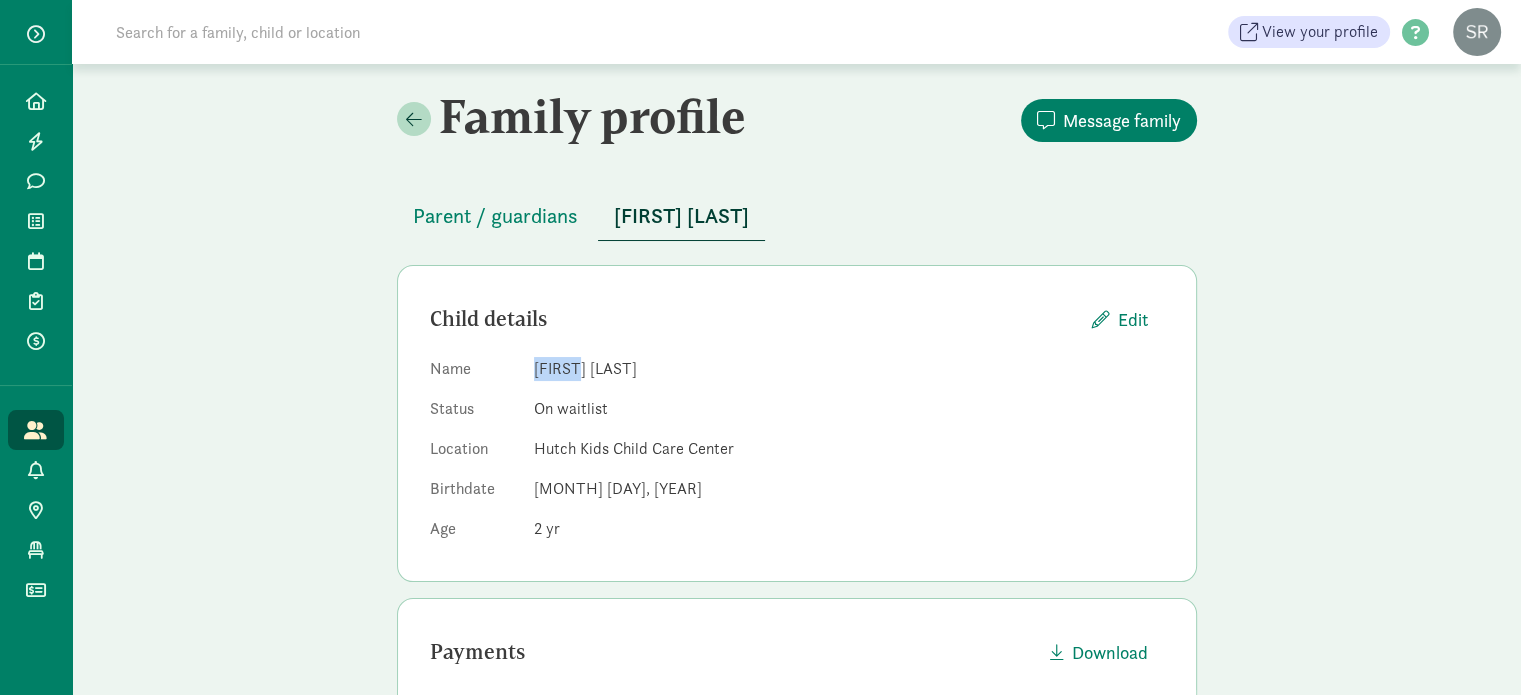click on "Alaia Dadkhah" at bounding box center [849, 369] 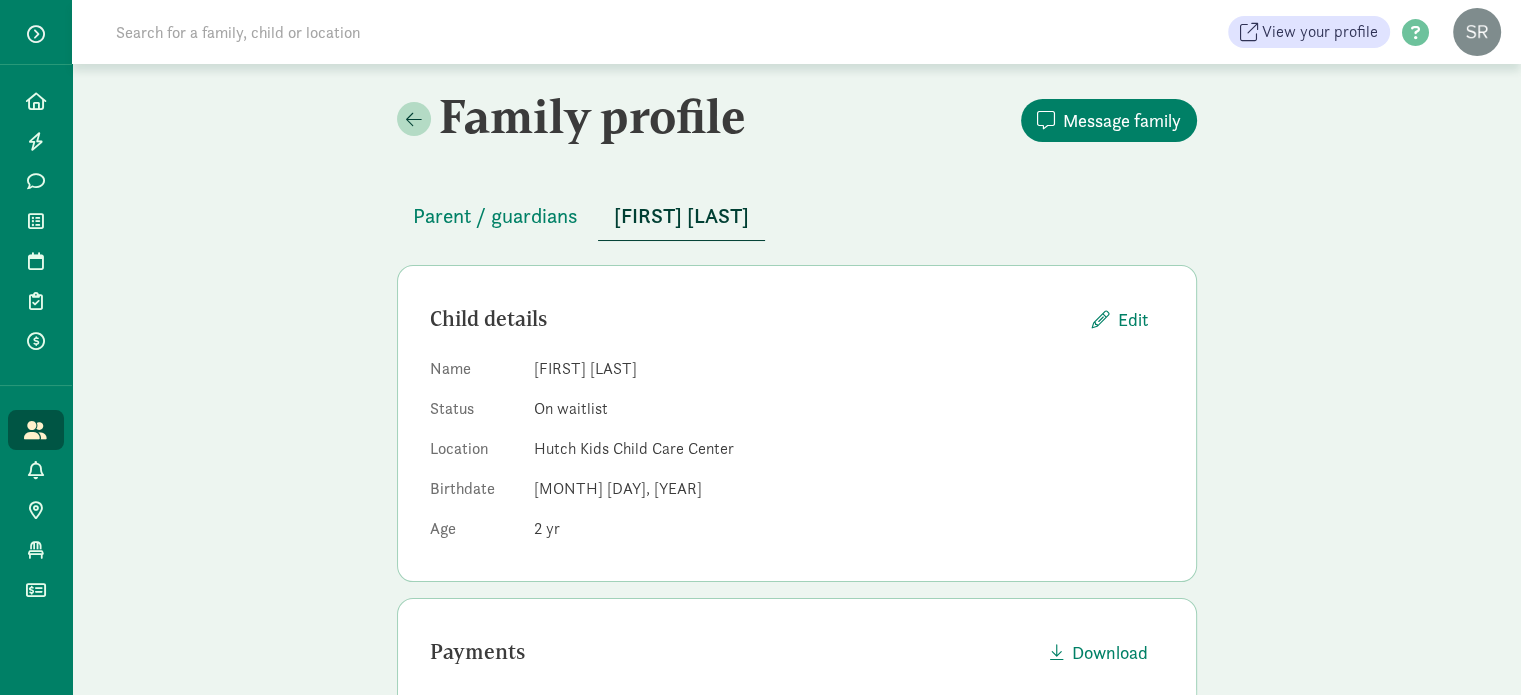 click on "Alaia Dadkhah" at bounding box center (849, 369) 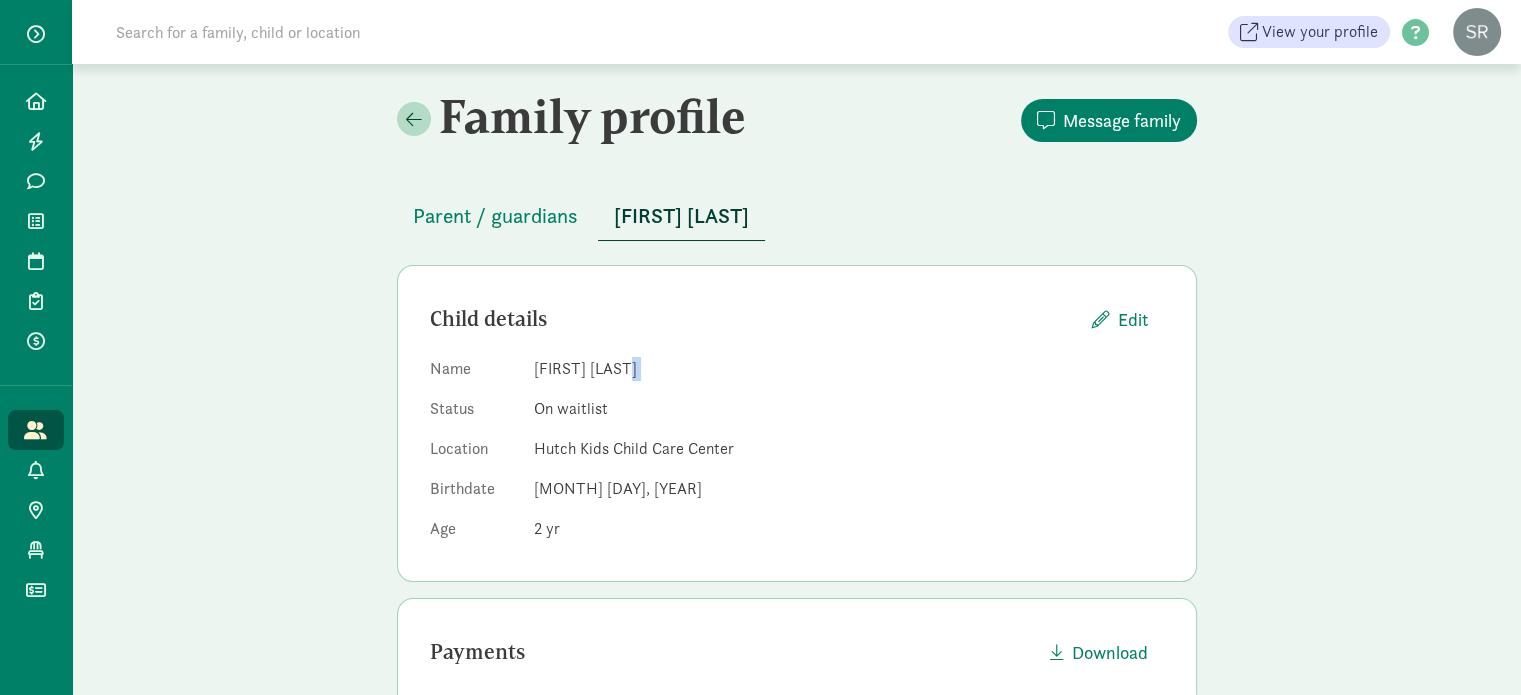click on "Alaia Dadkhah" at bounding box center (849, 369) 